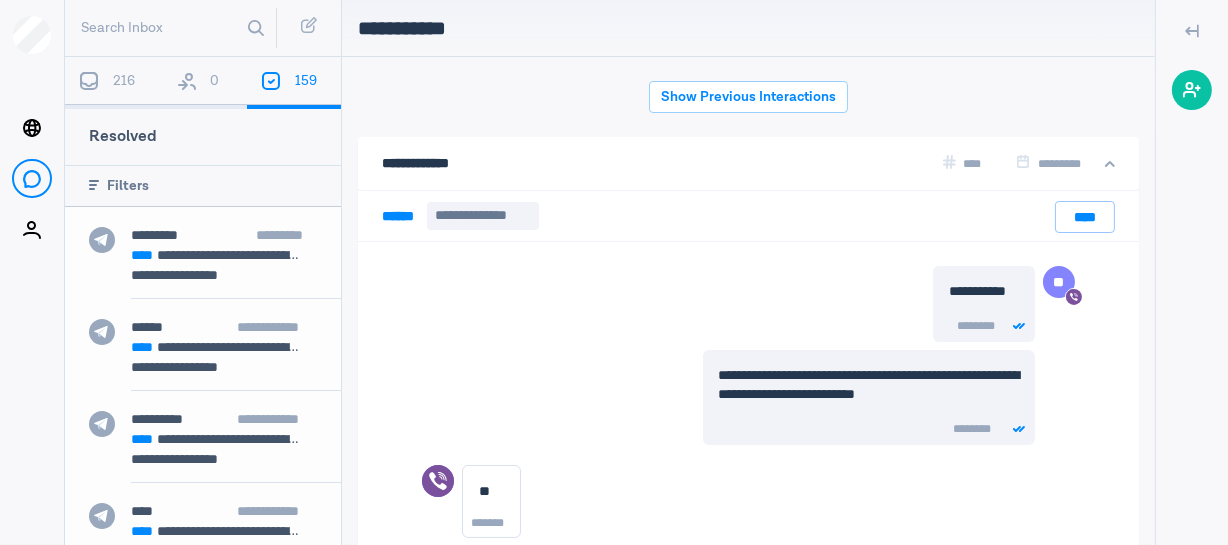 scroll, scrollTop: 0, scrollLeft: 0, axis: both 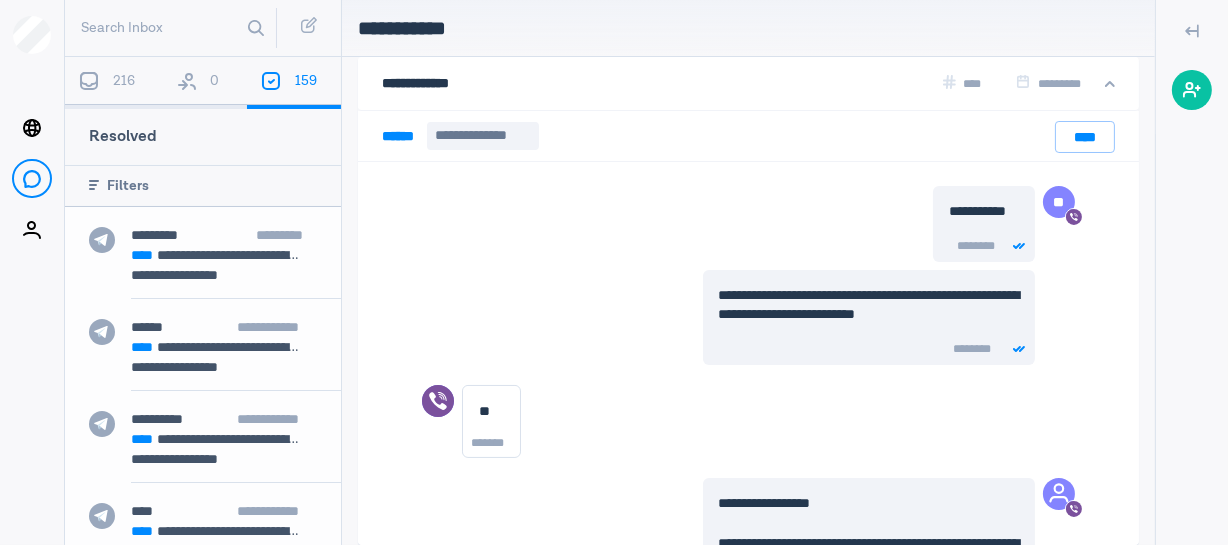 click on "216" at bounding box center (112, 83) 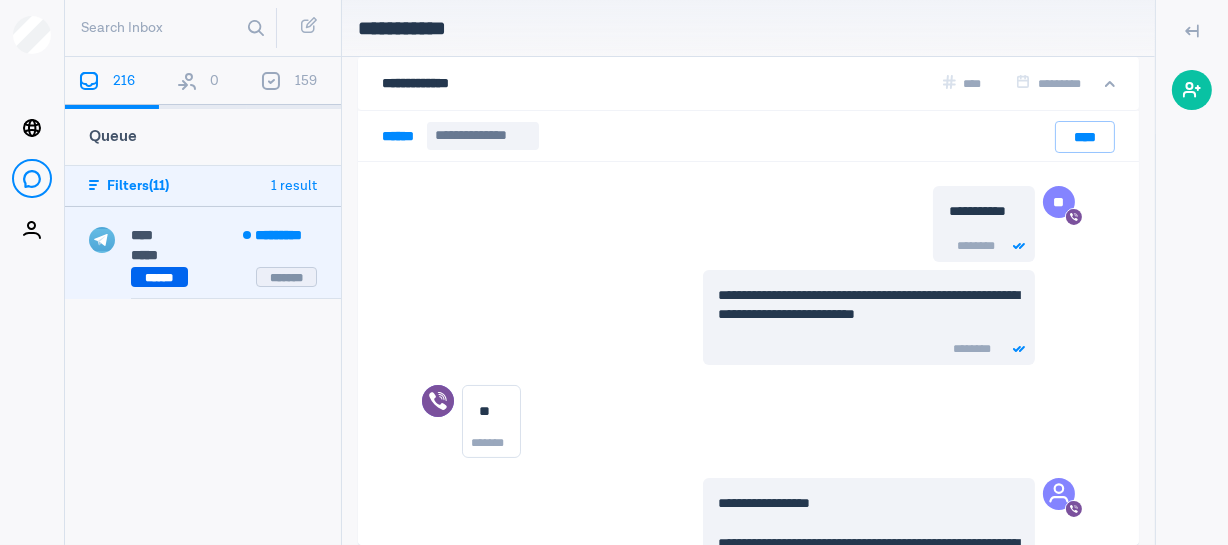 click on "******" at bounding box center [159, 277] 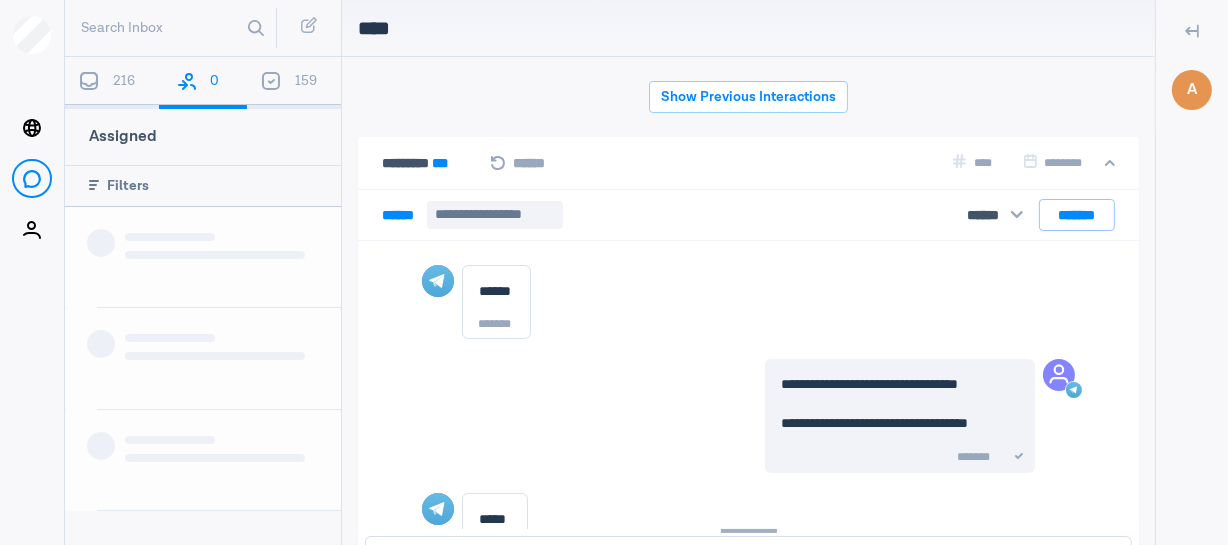scroll, scrollTop: 199, scrollLeft: 0, axis: vertical 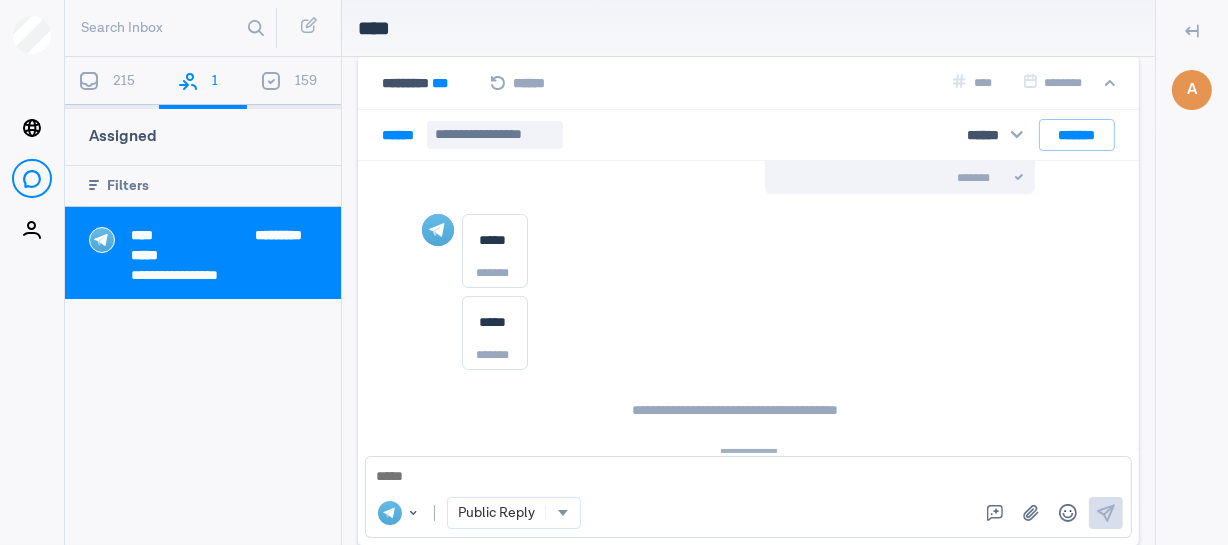 click on "[FIRST] [LAST] [LAST]" at bounding box center (712, 251) 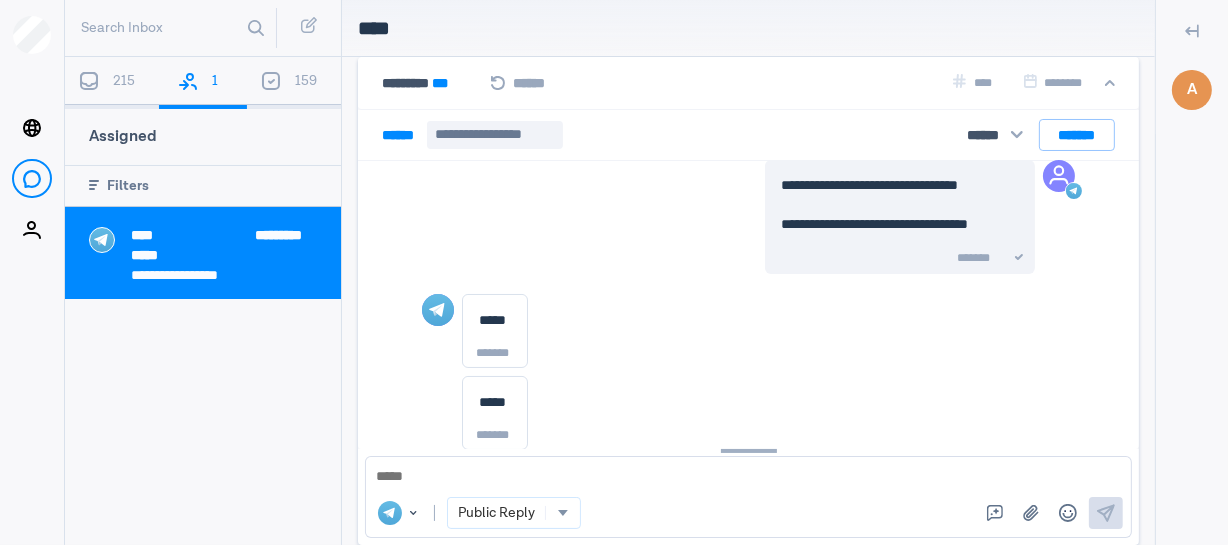 scroll, scrollTop: 198, scrollLeft: 0, axis: vertical 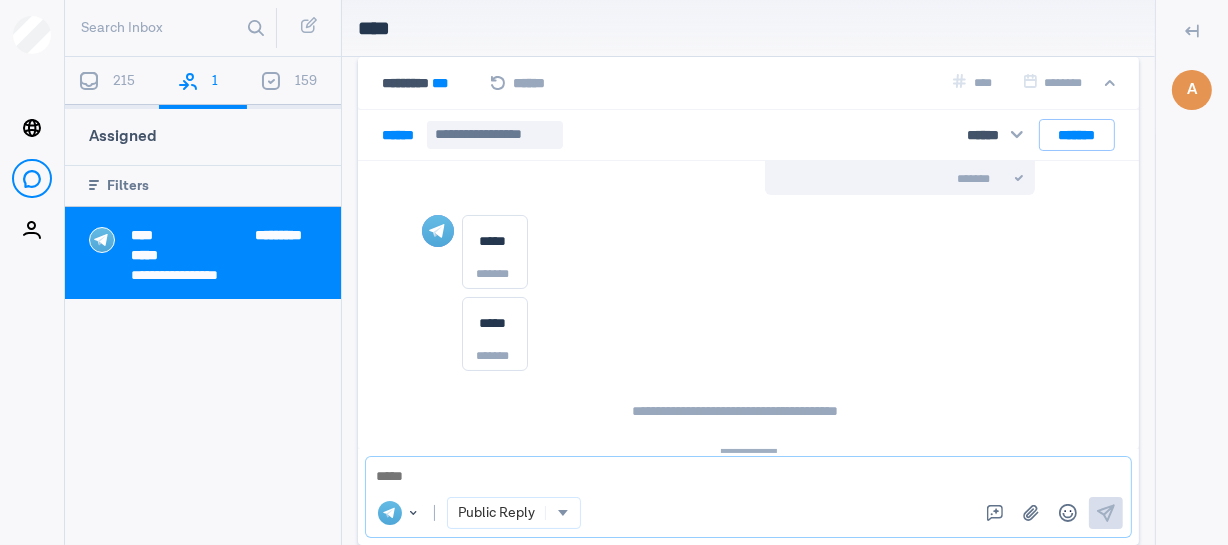 click at bounding box center [748, 477] 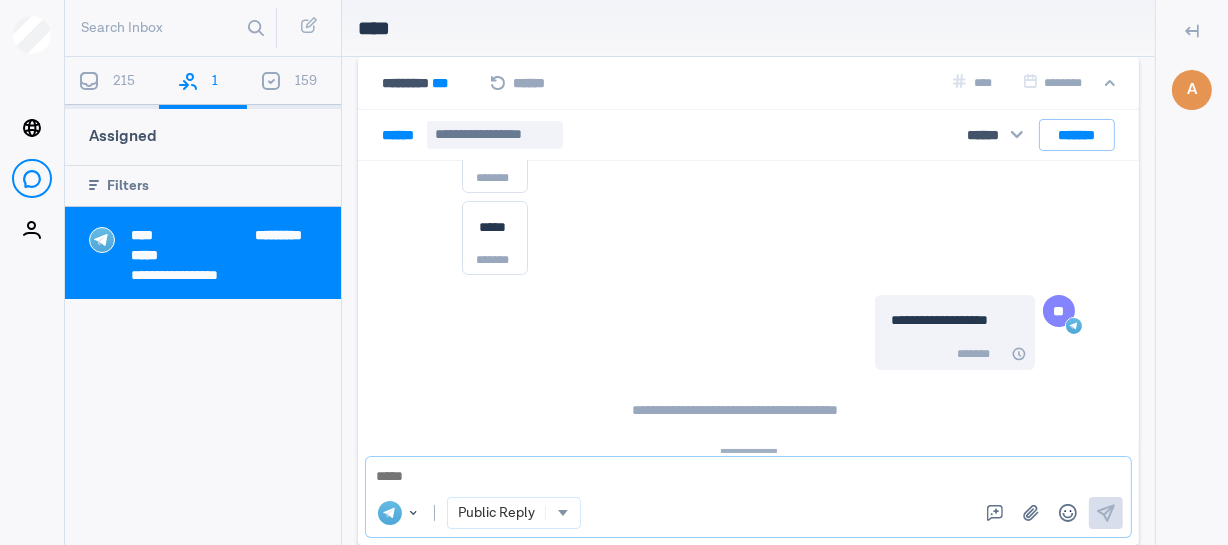 scroll, scrollTop: 298, scrollLeft: 0, axis: vertical 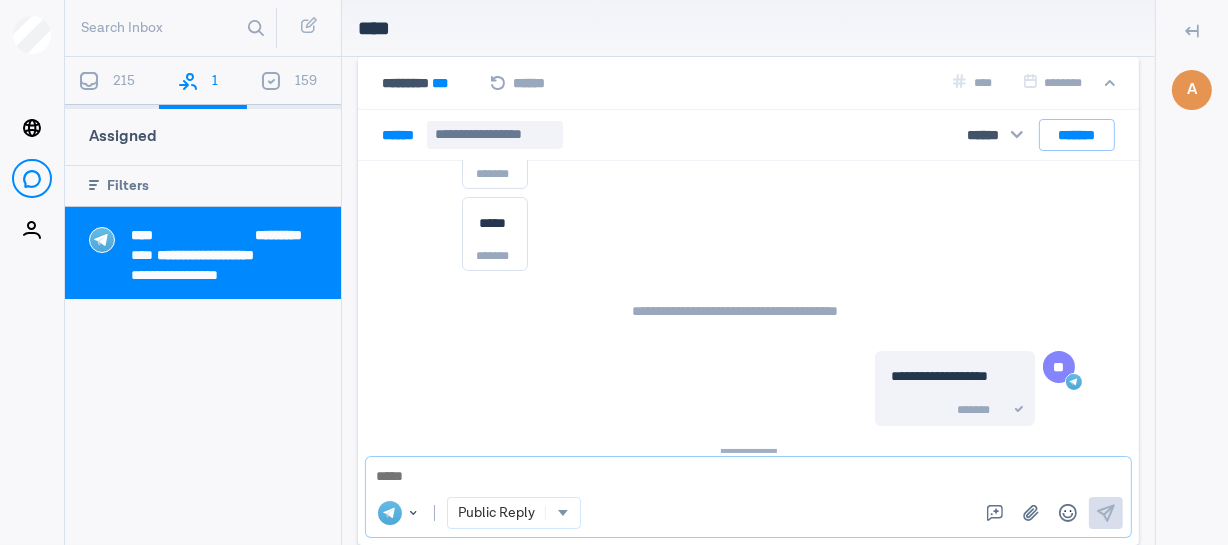 click at bounding box center [742, 477] 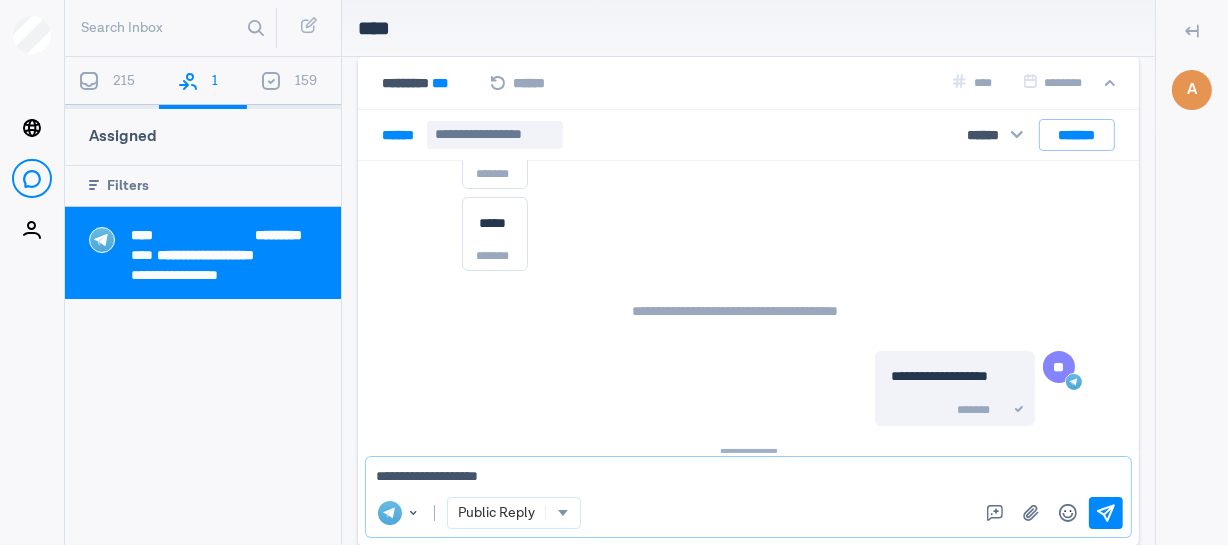 type on "**********" 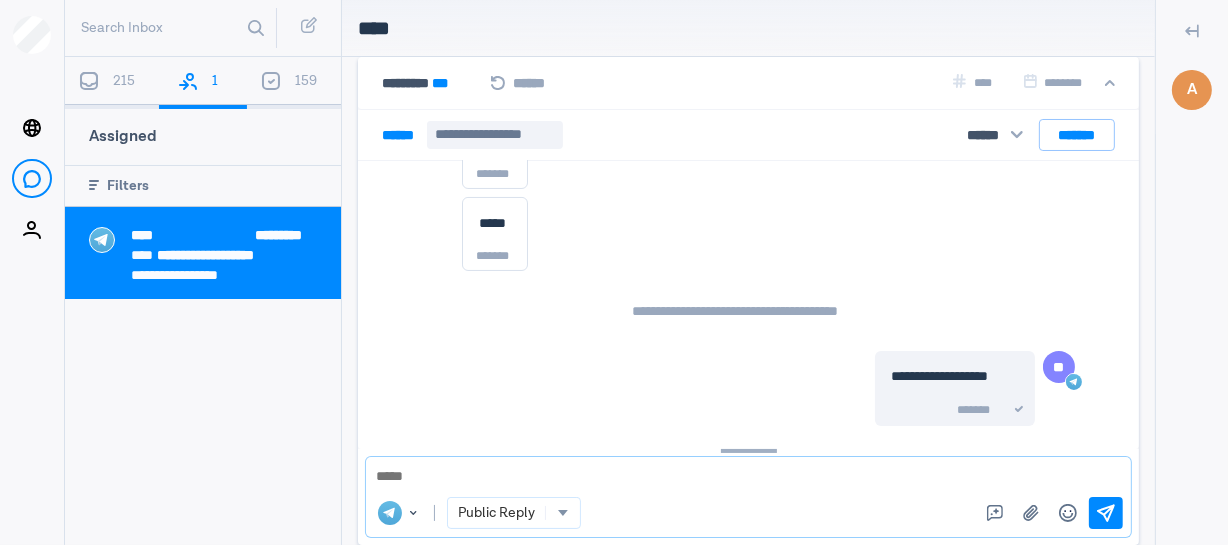 scroll, scrollTop: 401, scrollLeft: 0, axis: vertical 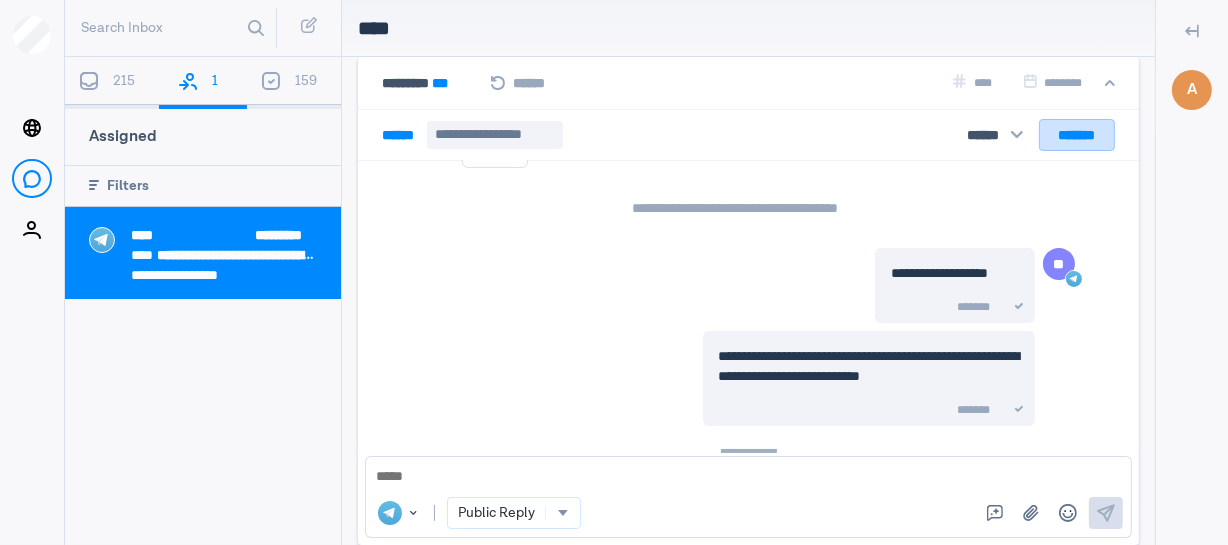 click on "*******" at bounding box center (1077, 135) 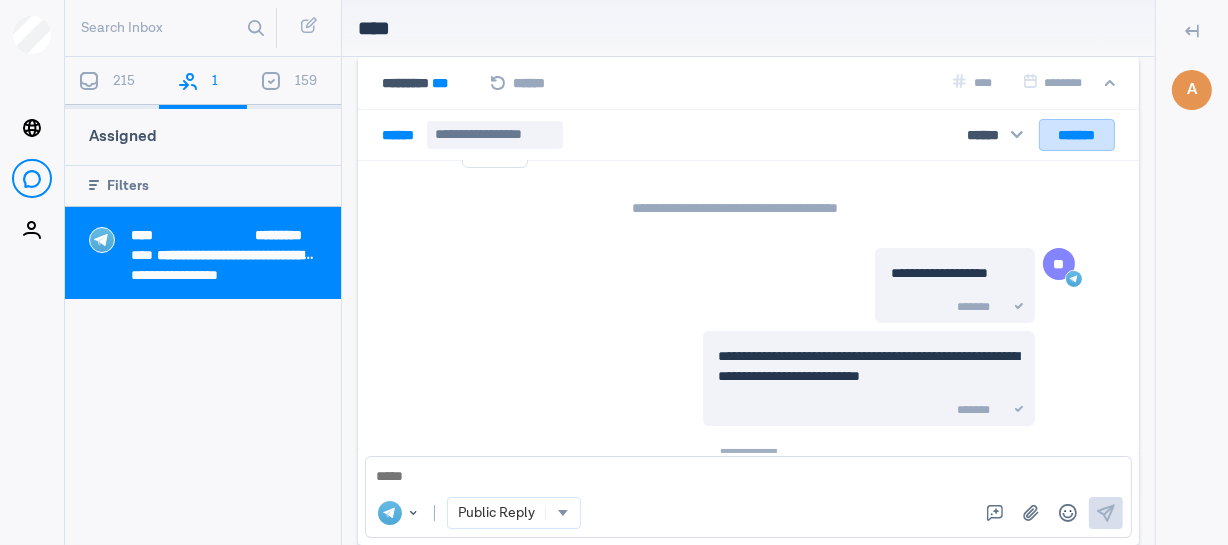 scroll, scrollTop: 307, scrollLeft: 0, axis: vertical 